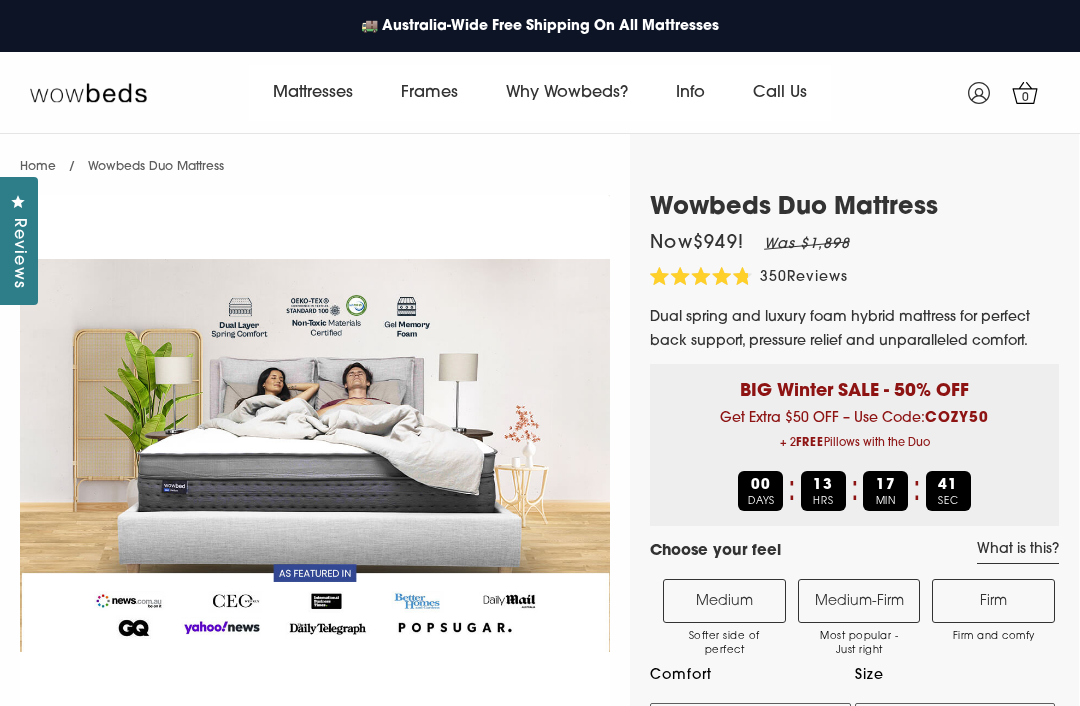 select on "Medium-Firm" 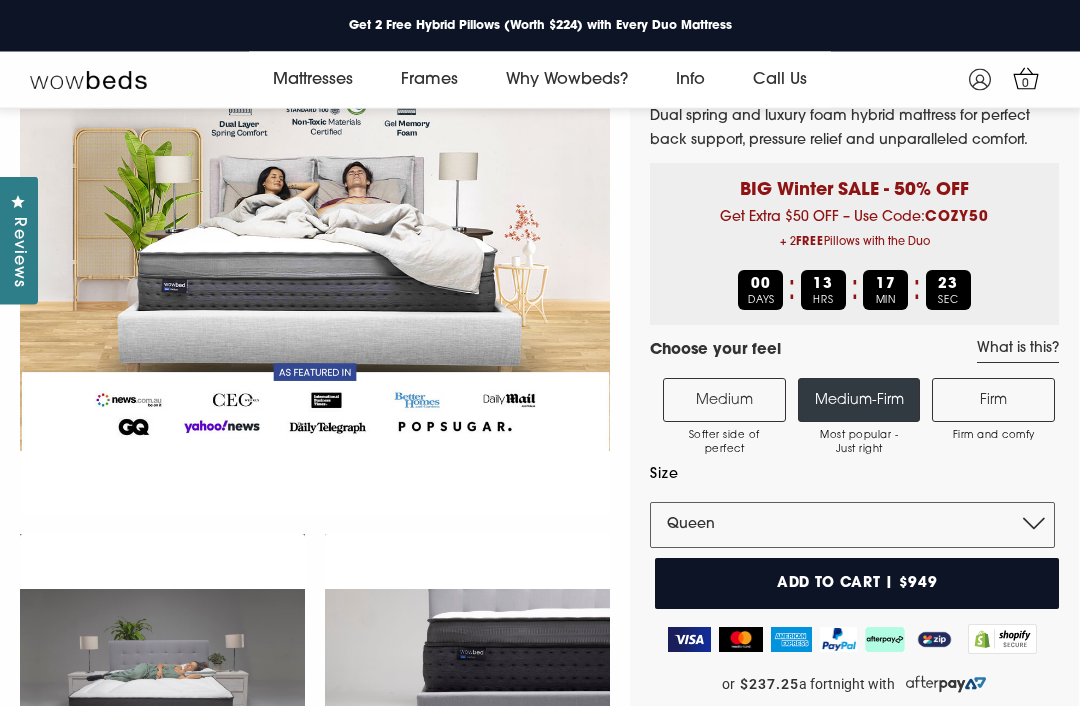 scroll, scrollTop: 177, scrollLeft: 0, axis: vertical 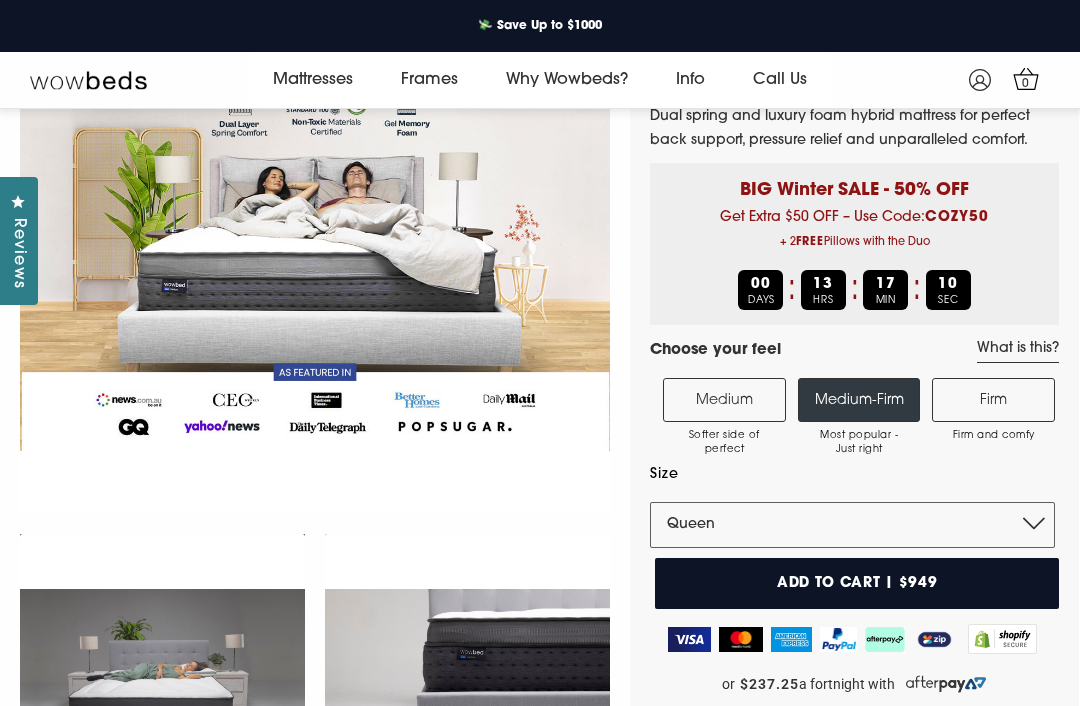 click on "Firm
Firm and comfy" at bounding box center [993, 400] 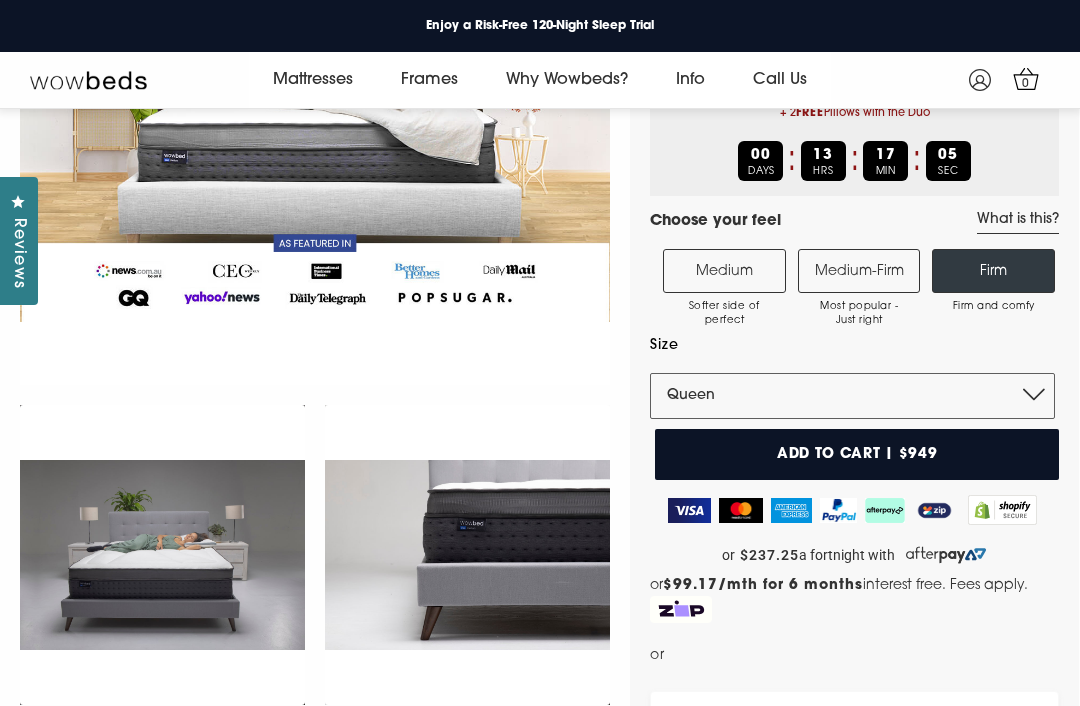 scroll, scrollTop: 309, scrollLeft: 0, axis: vertical 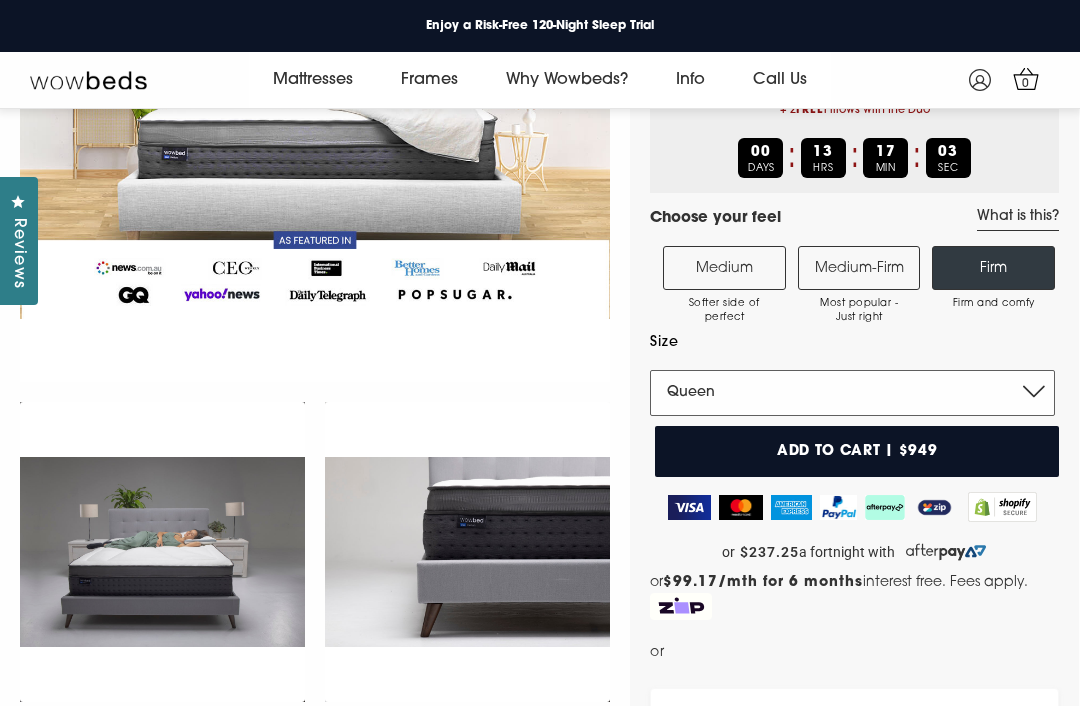 click on "Single King Single Double Queen King" at bounding box center (852, 393) 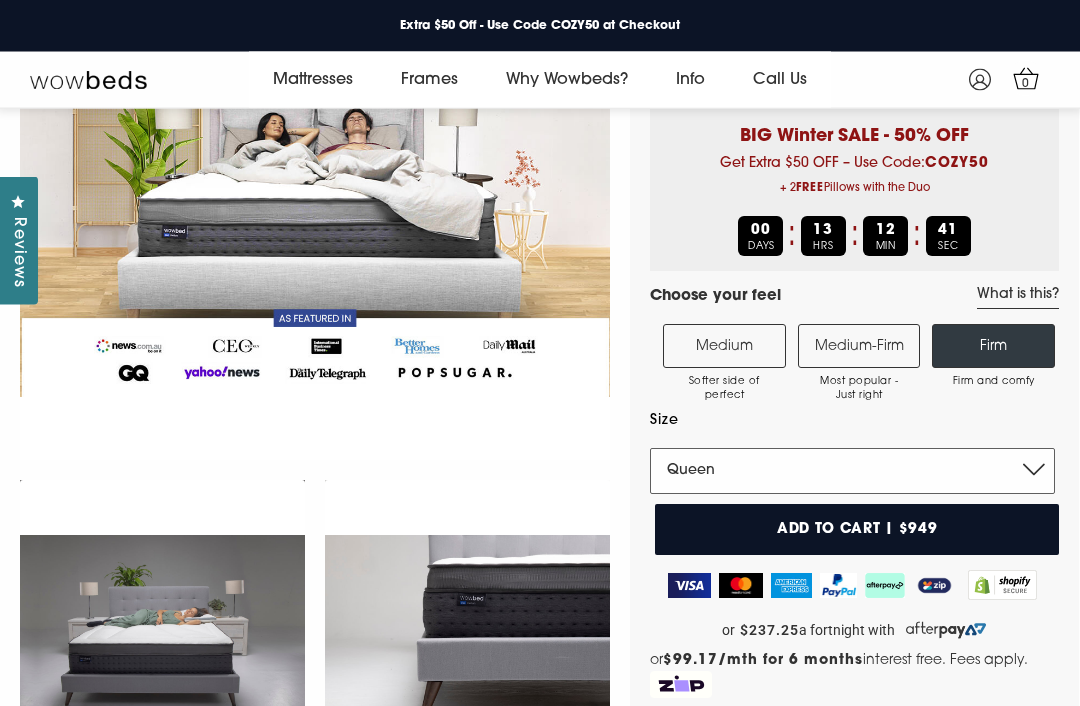 scroll, scrollTop: 0, scrollLeft: 0, axis: both 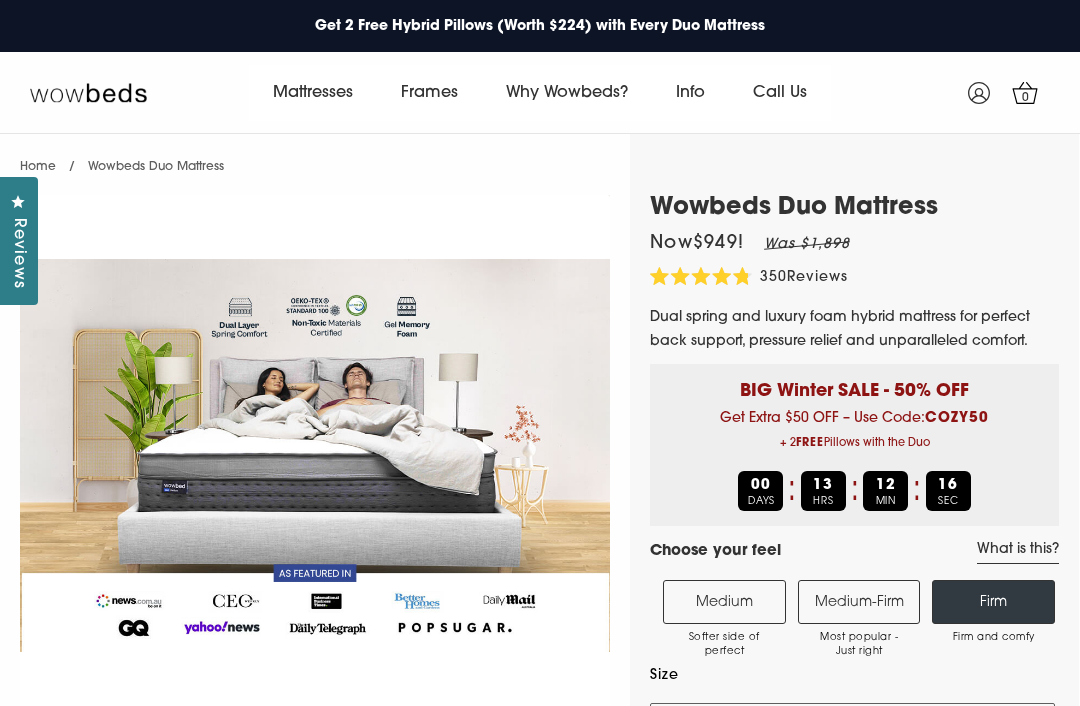 click on "Dreamer Mattress" at bounding box center (334, 220) 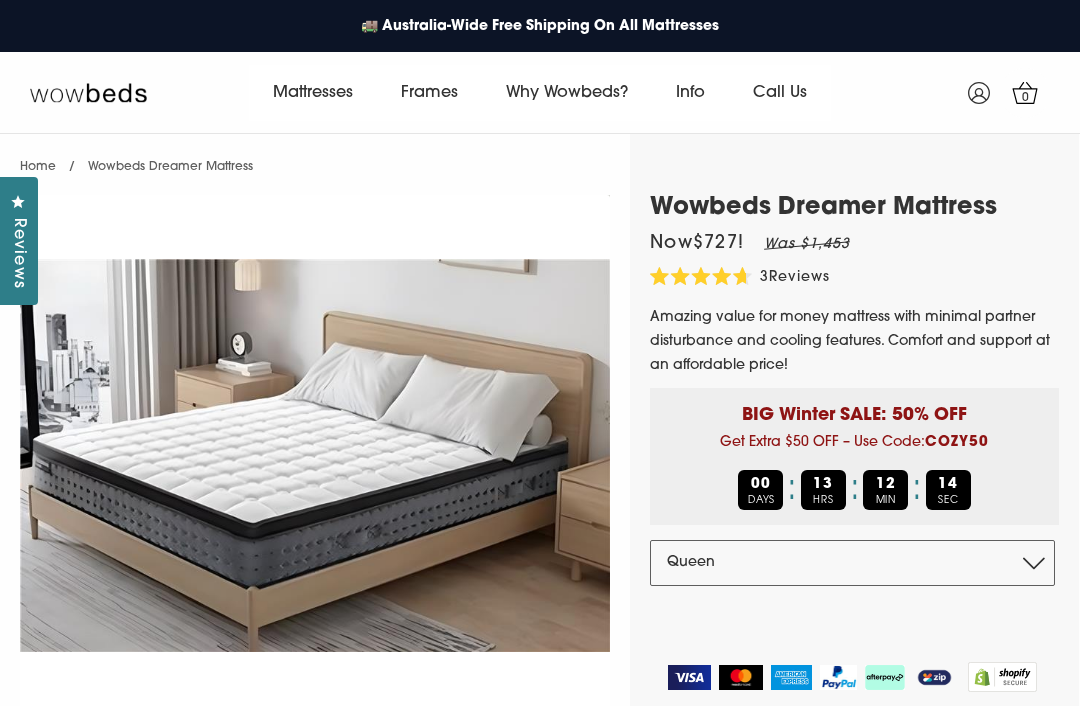 select on "Queen" 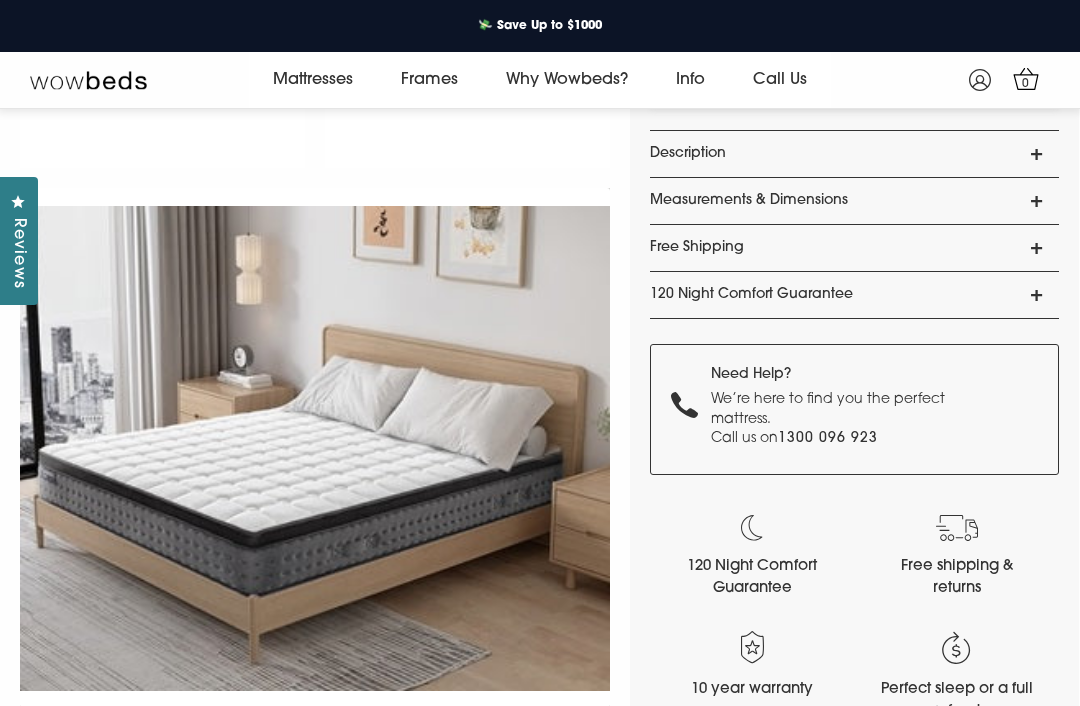 scroll, scrollTop: 0, scrollLeft: 0, axis: both 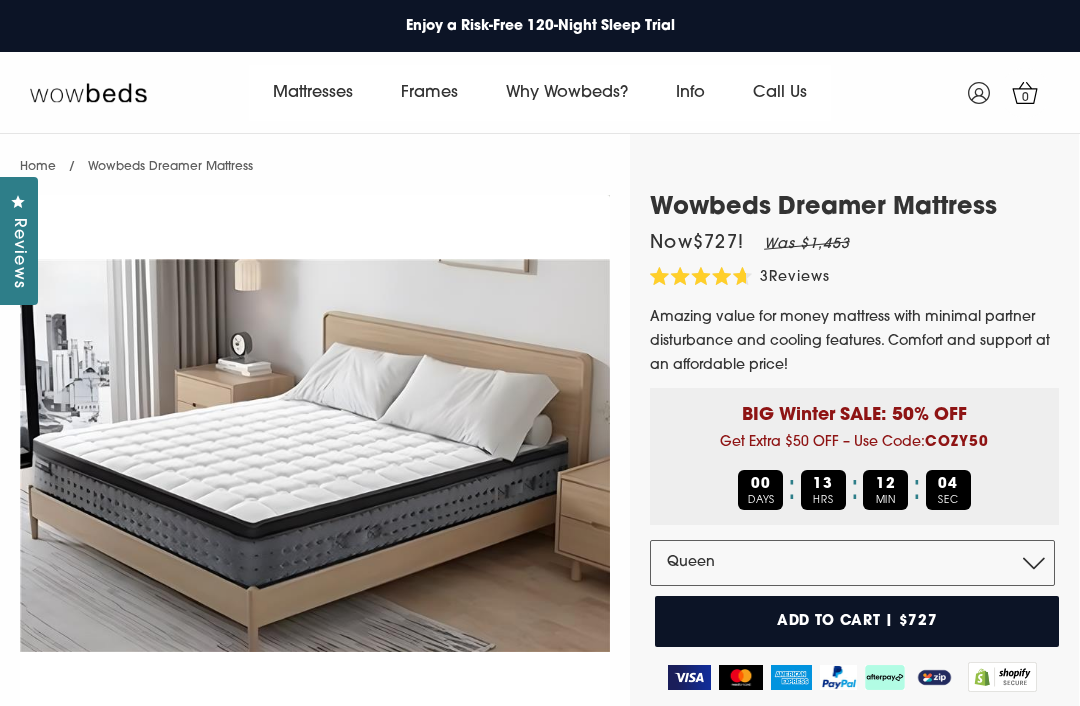 click on "All Mattress" at bounding box center (312, 144) 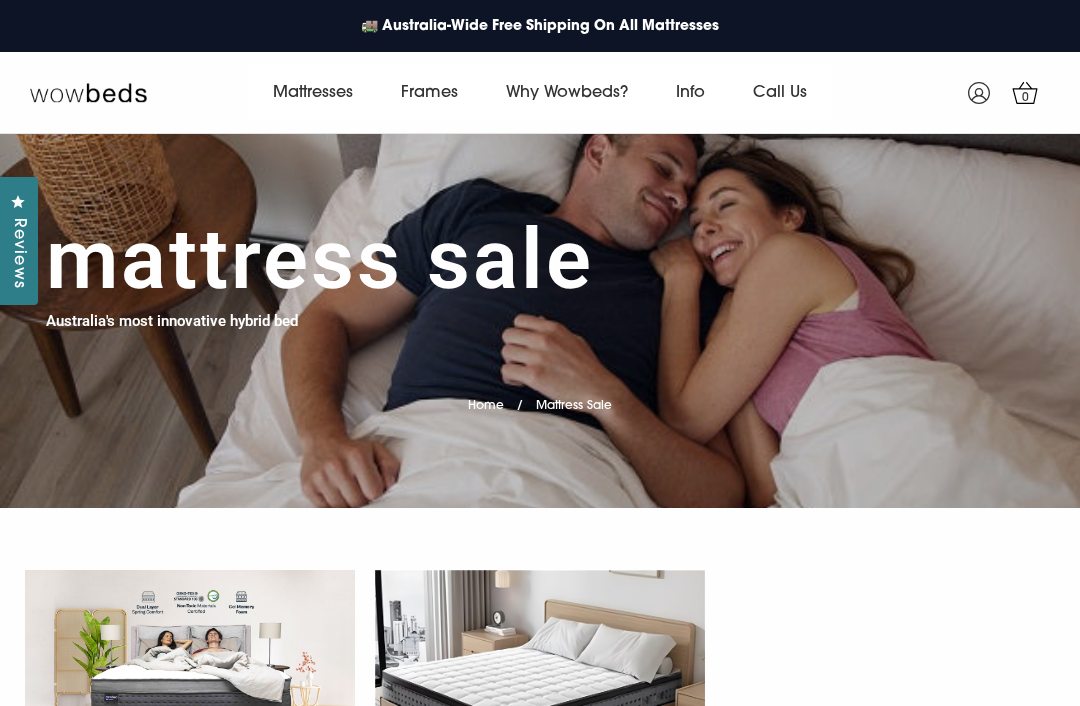 scroll, scrollTop: 0, scrollLeft: 0, axis: both 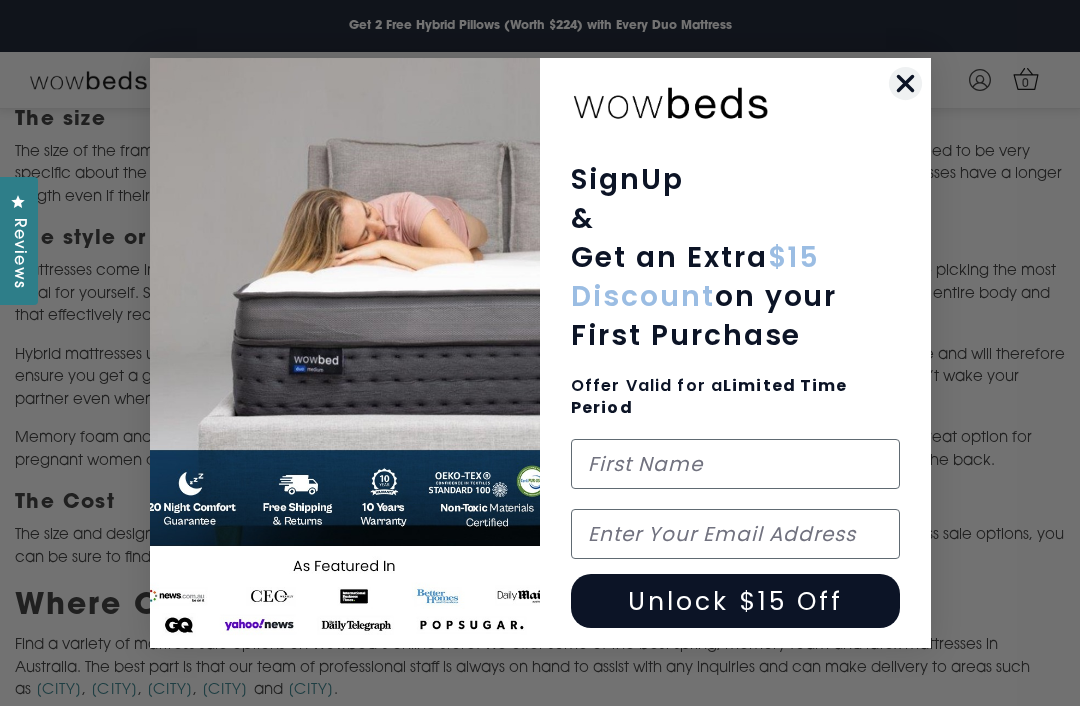 click on "Close dialog" 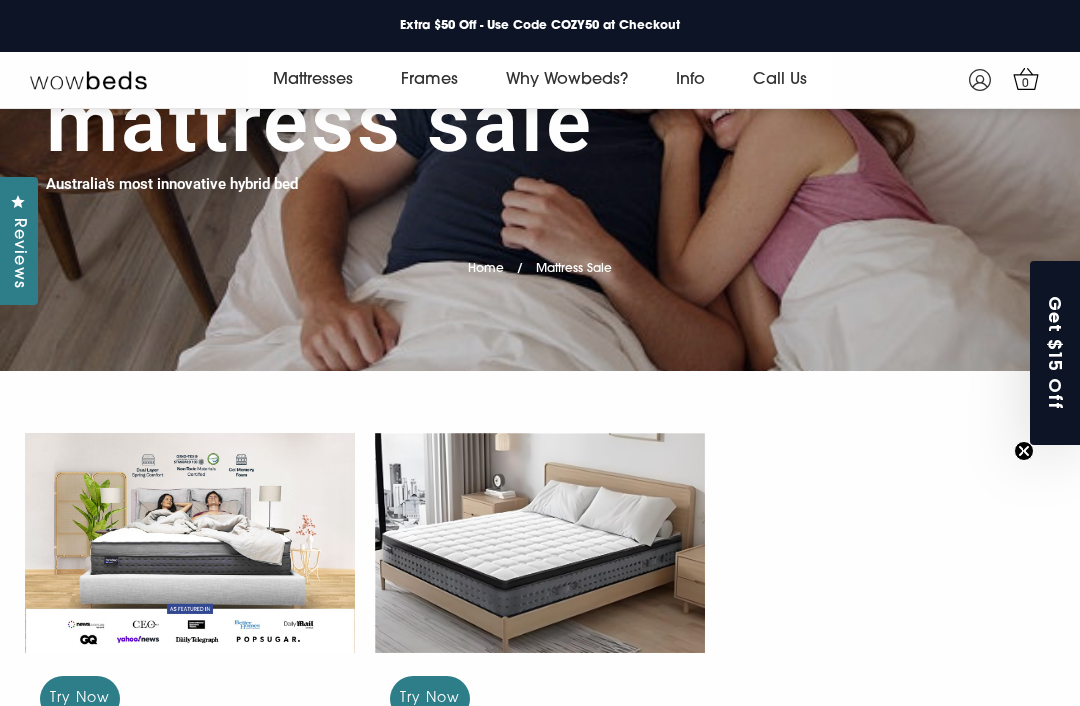 scroll, scrollTop: 0, scrollLeft: 0, axis: both 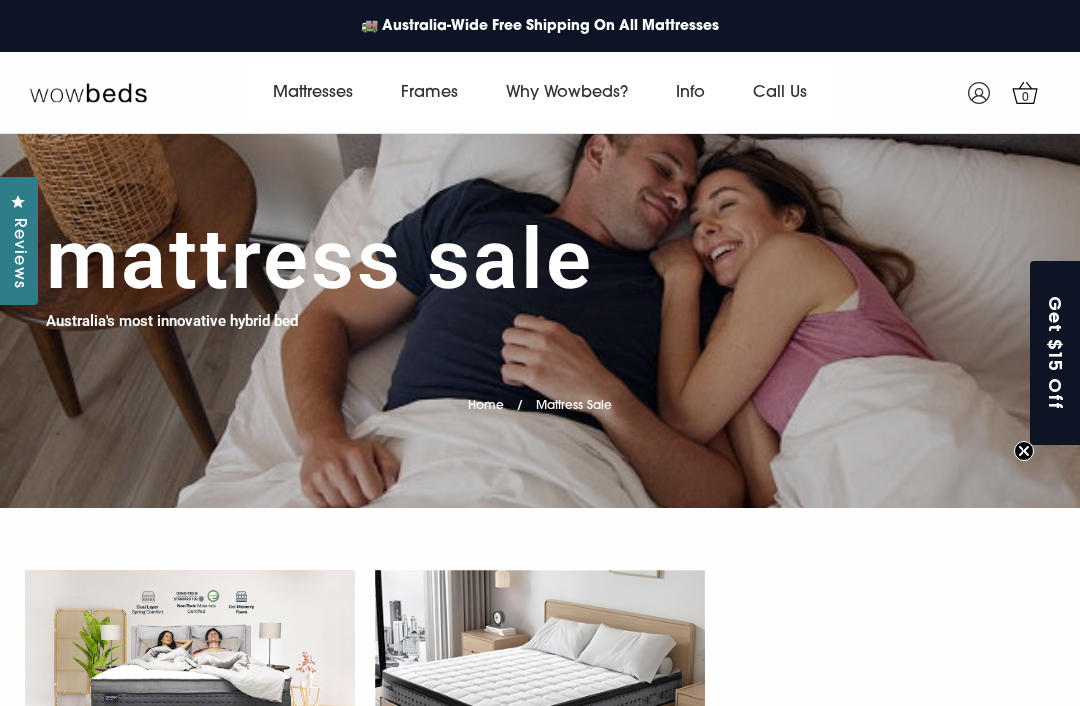 click on "Mattress Sale" at bounding box center (574, 406) 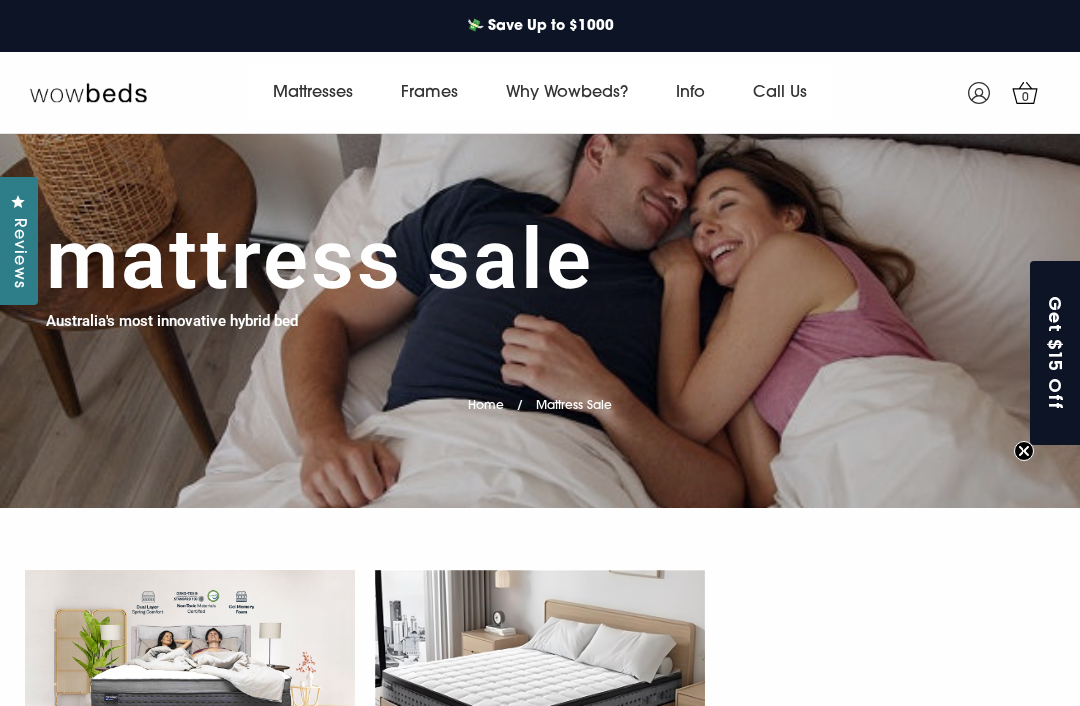 click on "Mattress Sale" at bounding box center (574, 406) 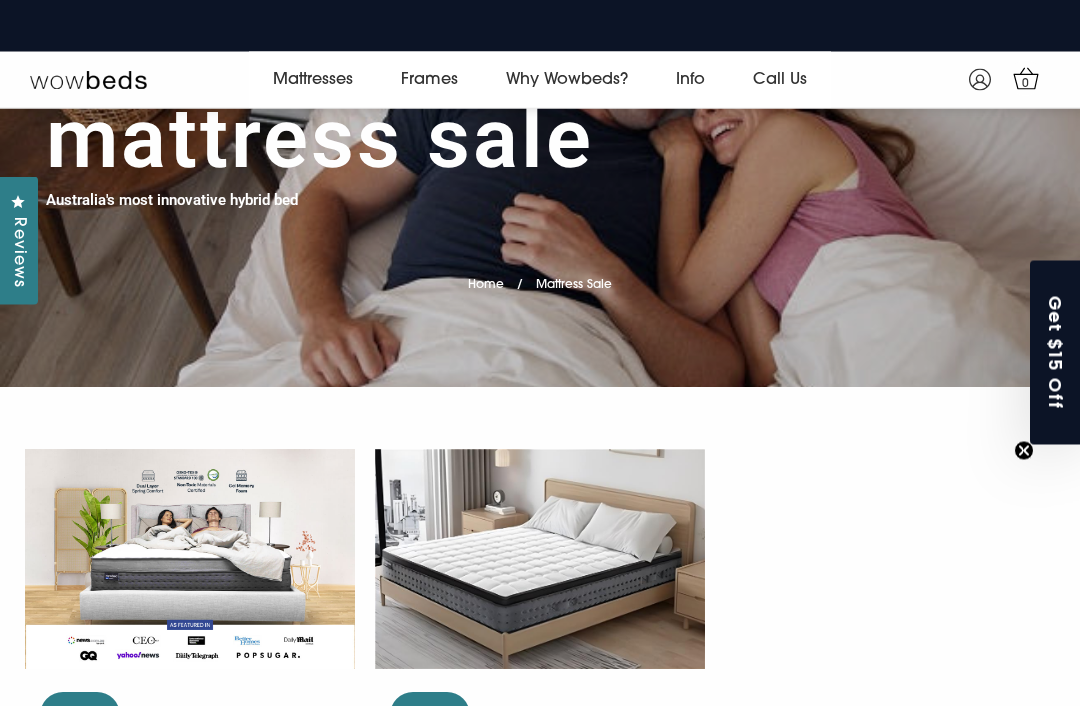 scroll, scrollTop: 0, scrollLeft: 0, axis: both 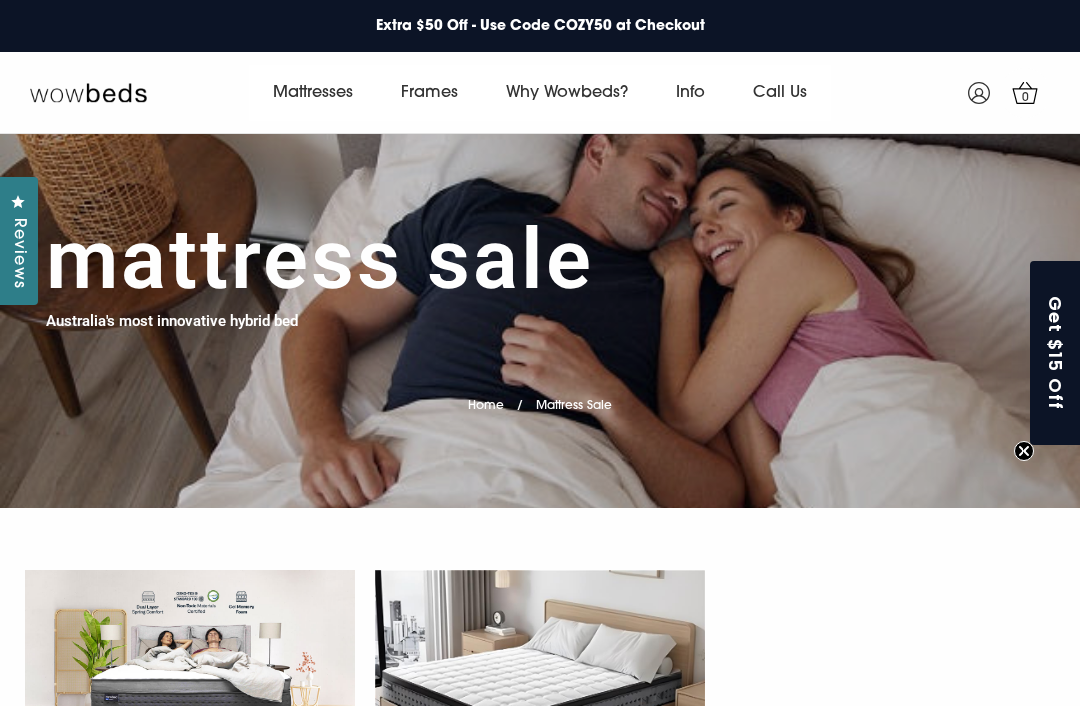 click on "Duo Mattress" at bounding box center (318, 182) 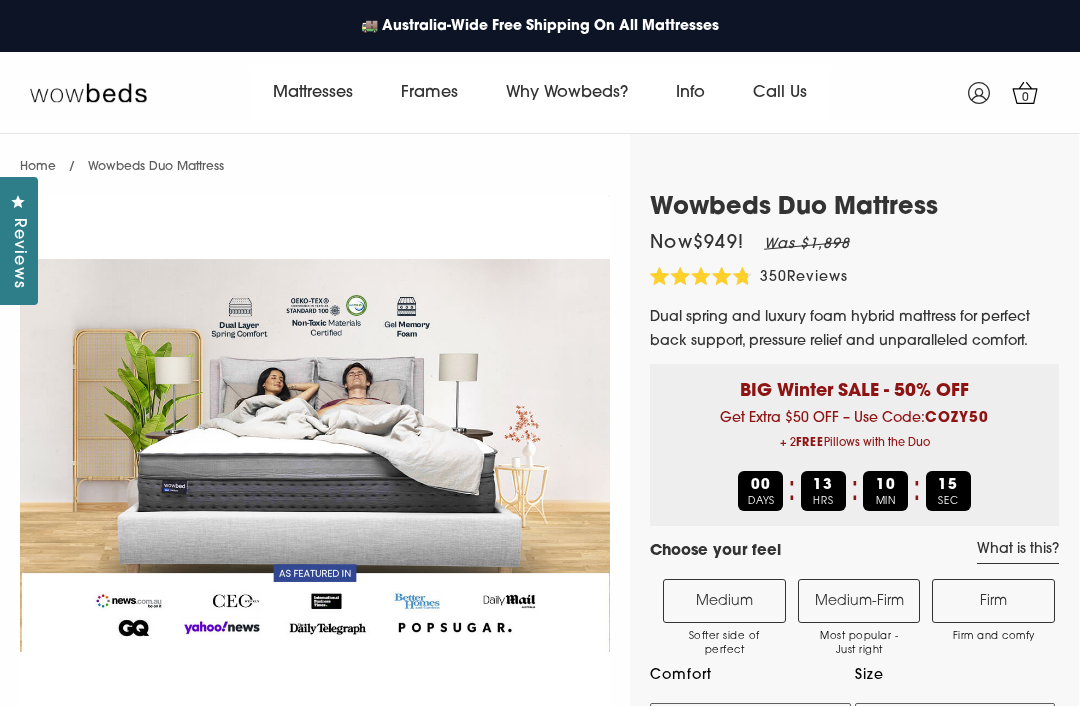 select on "Medium-Firm" 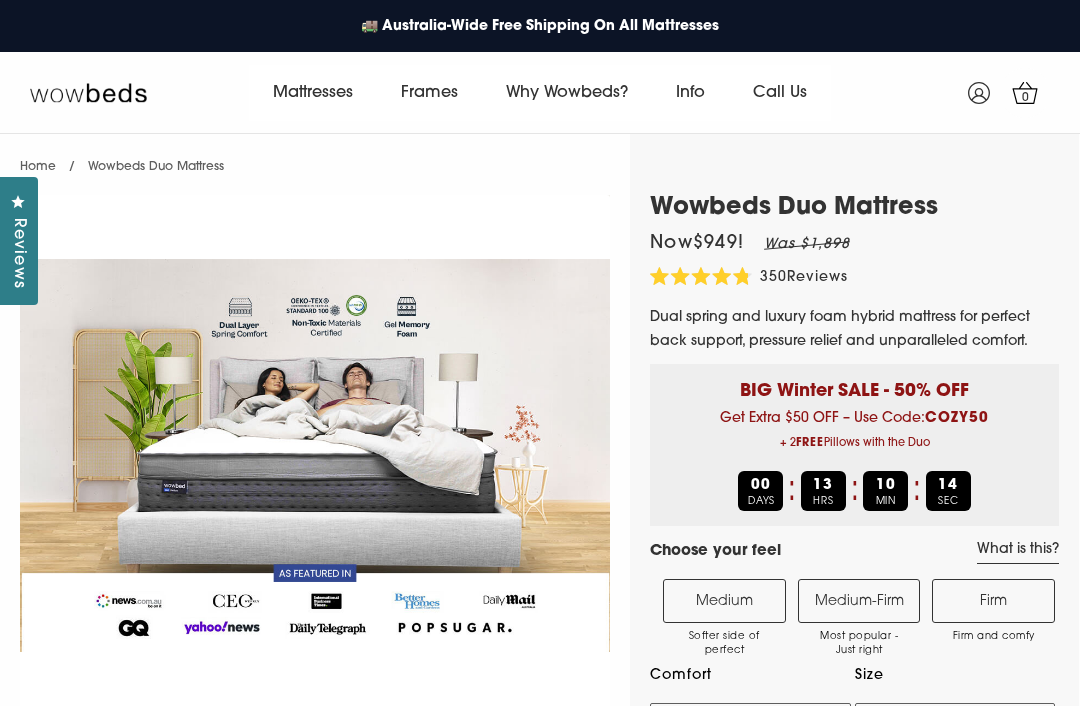 scroll, scrollTop: 0, scrollLeft: 0, axis: both 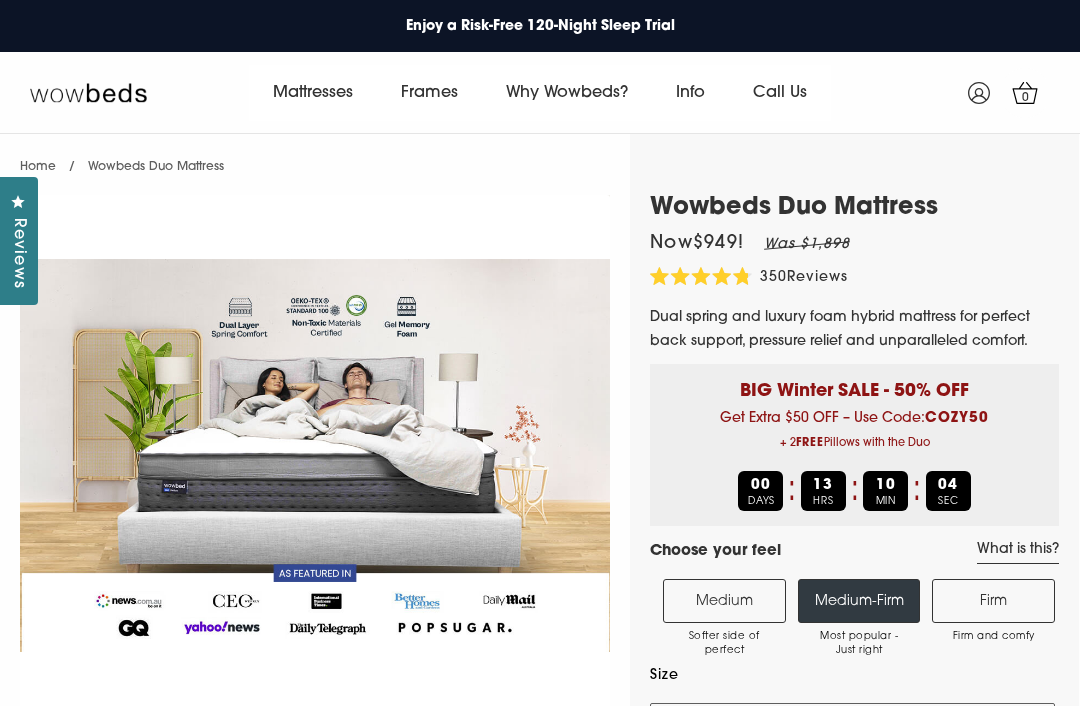 click on "All Mattress" at bounding box center [312, 144] 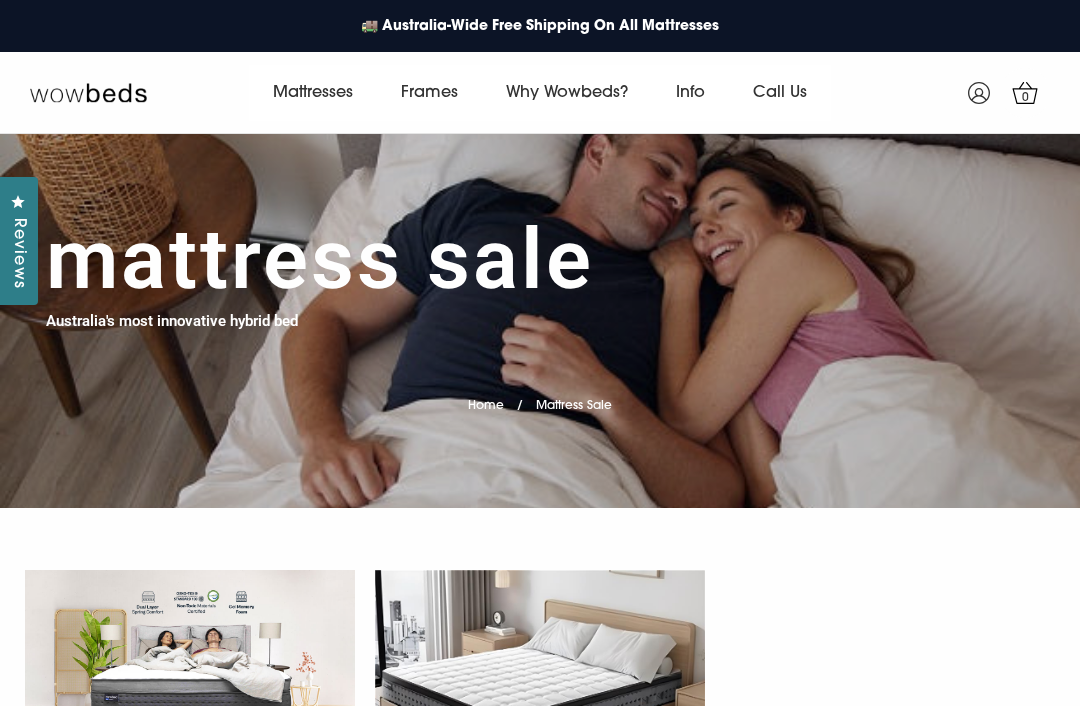 scroll, scrollTop: 0, scrollLeft: 0, axis: both 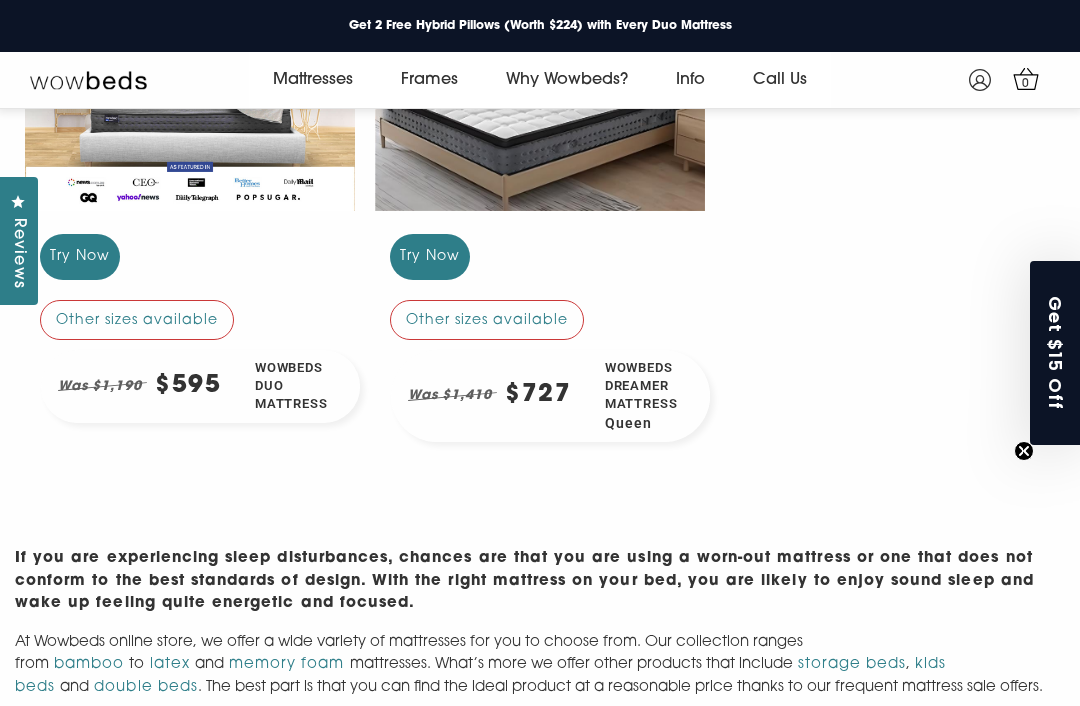 click on "$727" at bounding box center (538, 395) 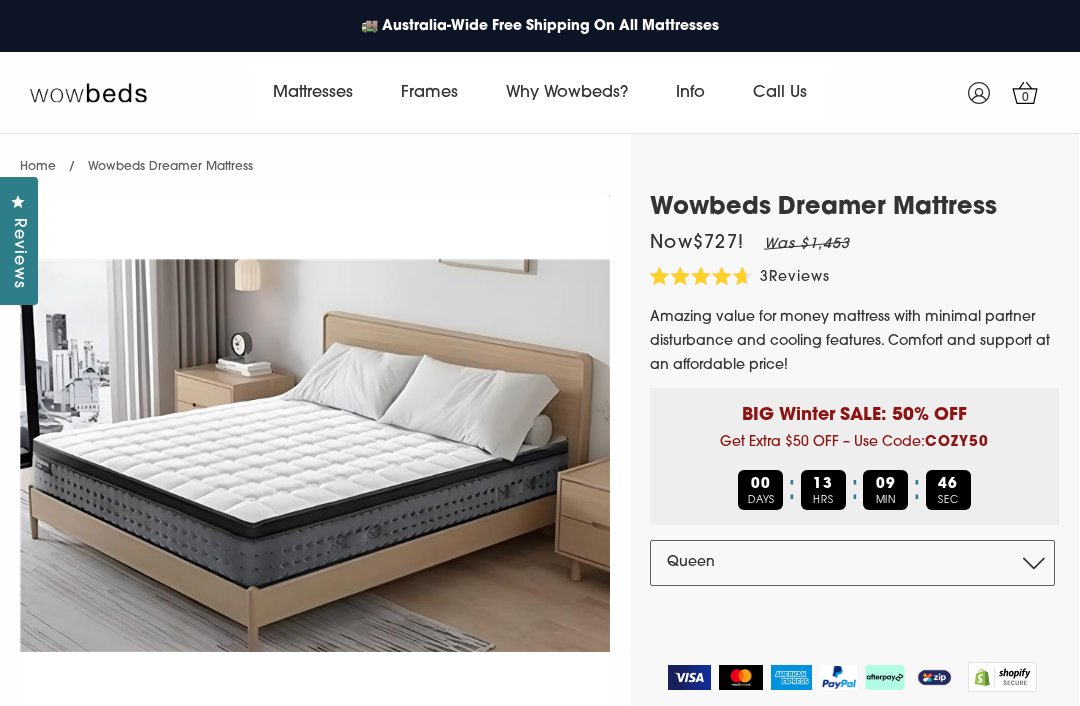 scroll, scrollTop: 0, scrollLeft: 0, axis: both 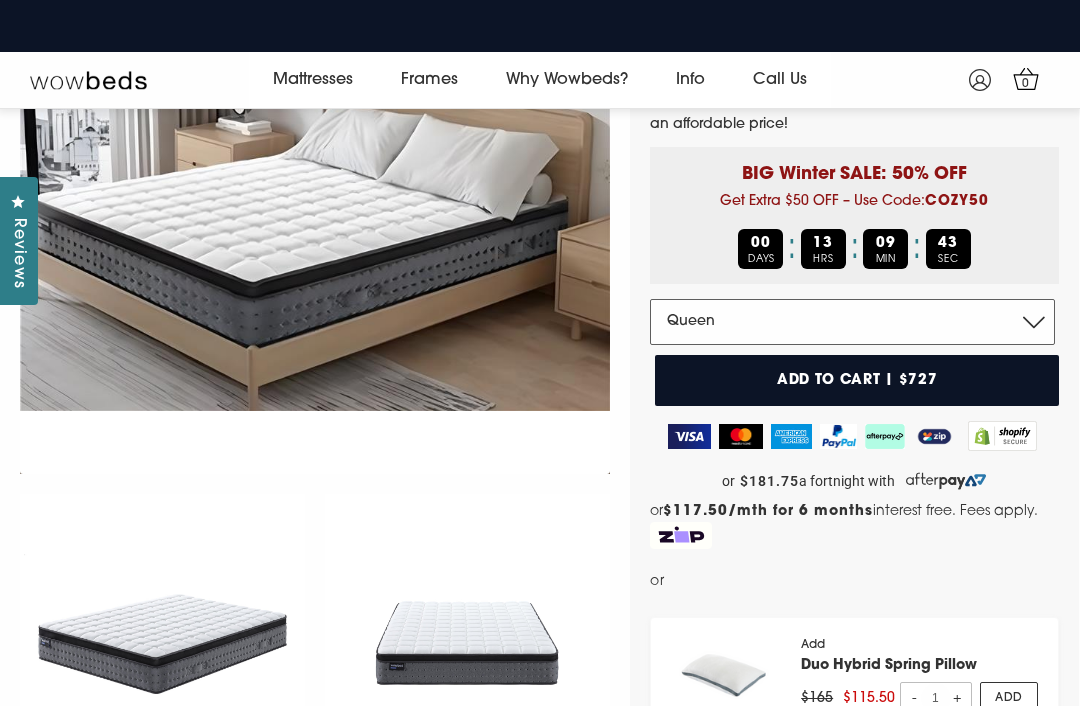 click on "Double Queen King" at bounding box center (852, 322) 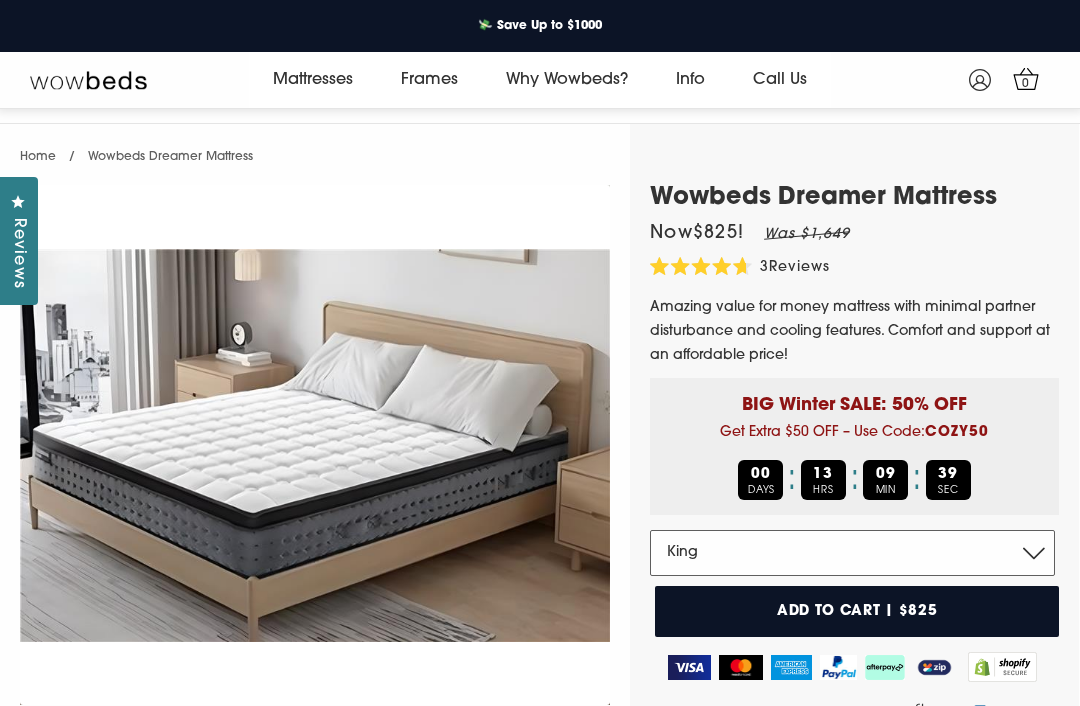 scroll, scrollTop: 51, scrollLeft: 0, axis: vertical 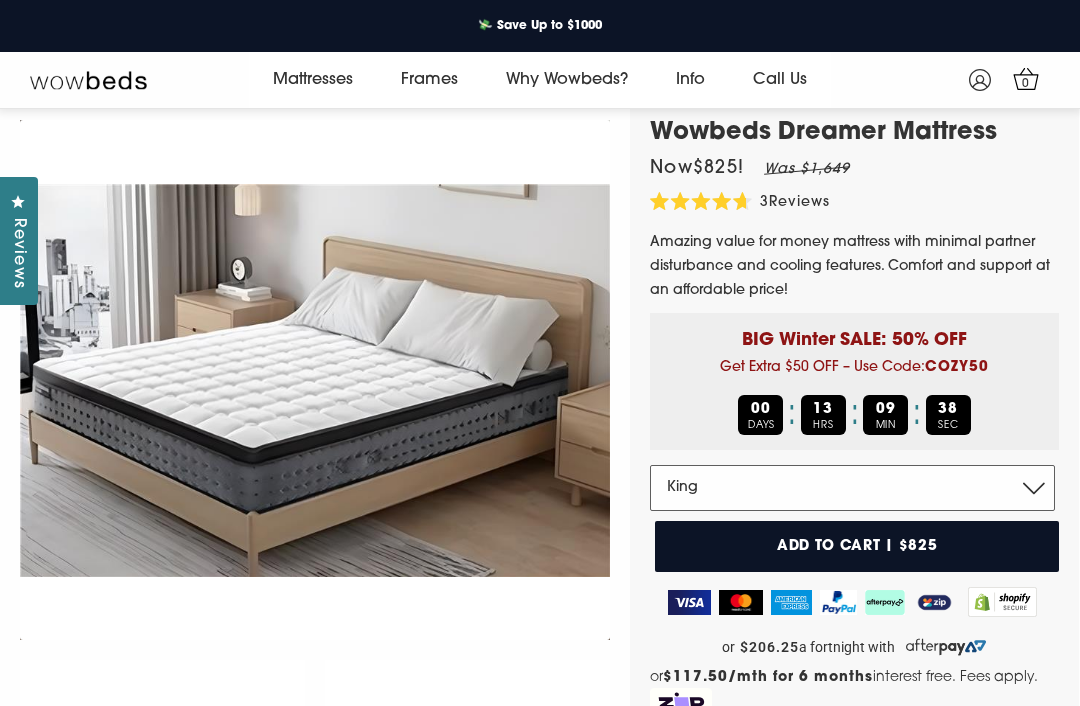 click on "Double Queen King" at bounding box center (852, 488) 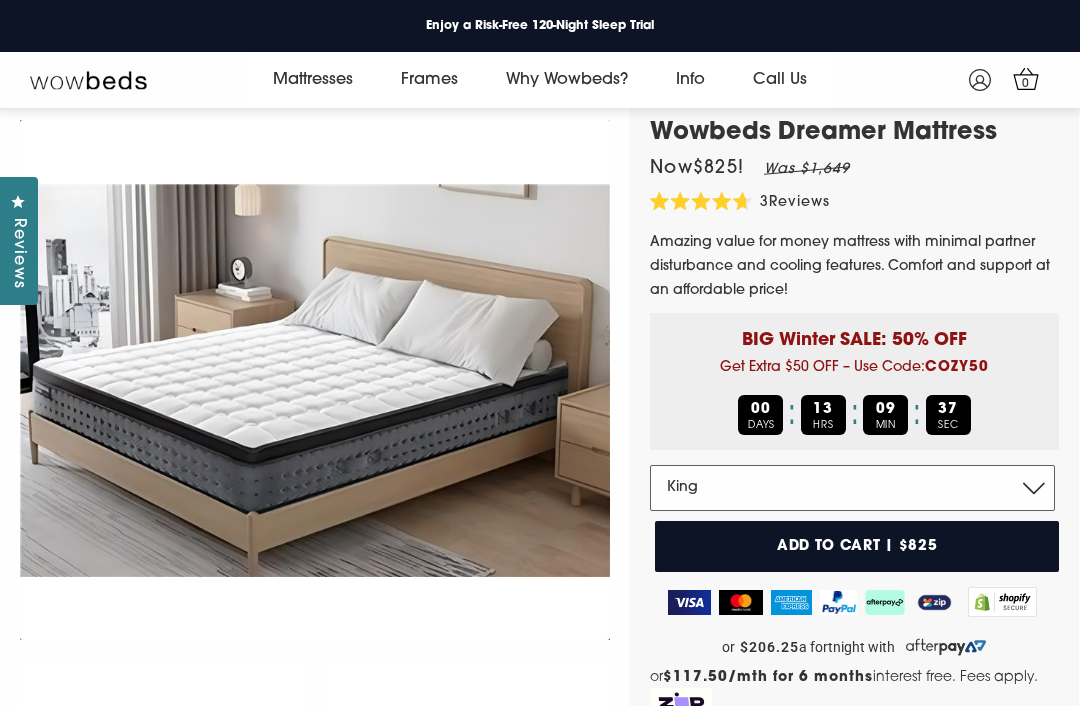 select on "Queen" 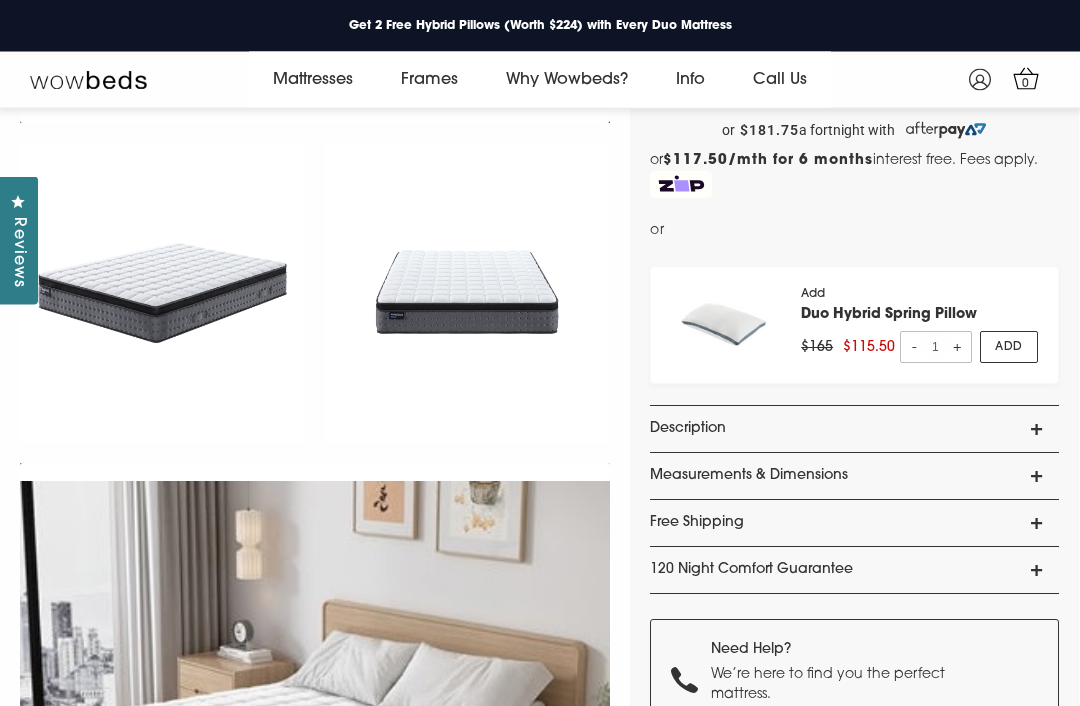 scroll, scrollTop: 568, scrollLeft: 0, axis: vertical 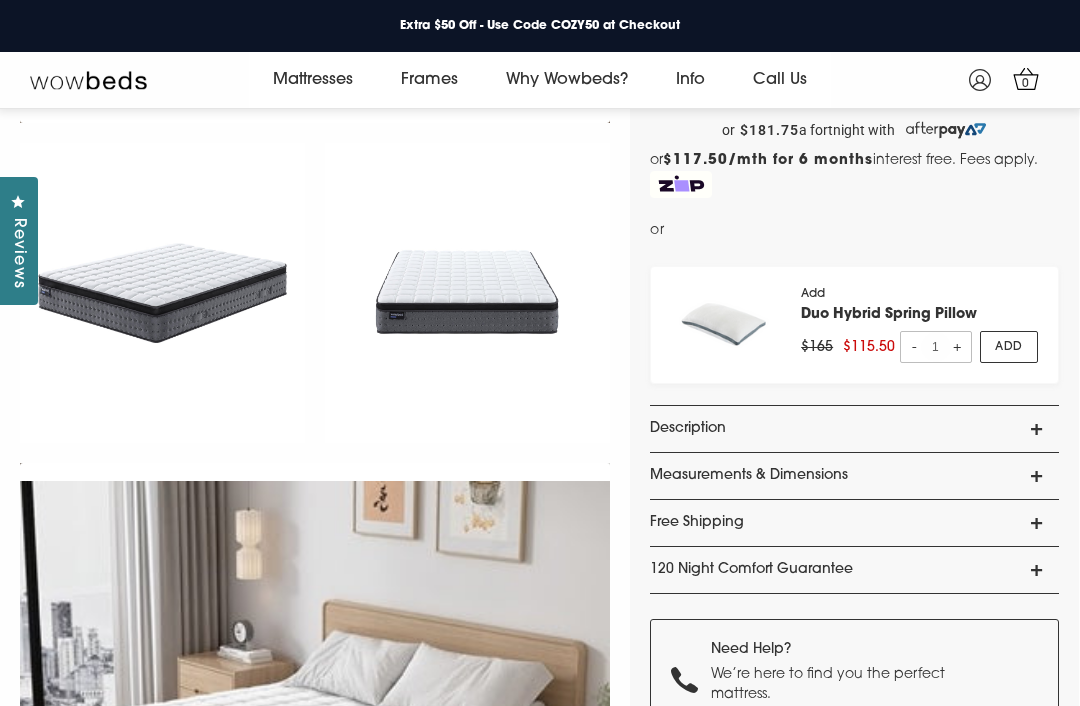 click on "Description" at bounding box center [854, 429] 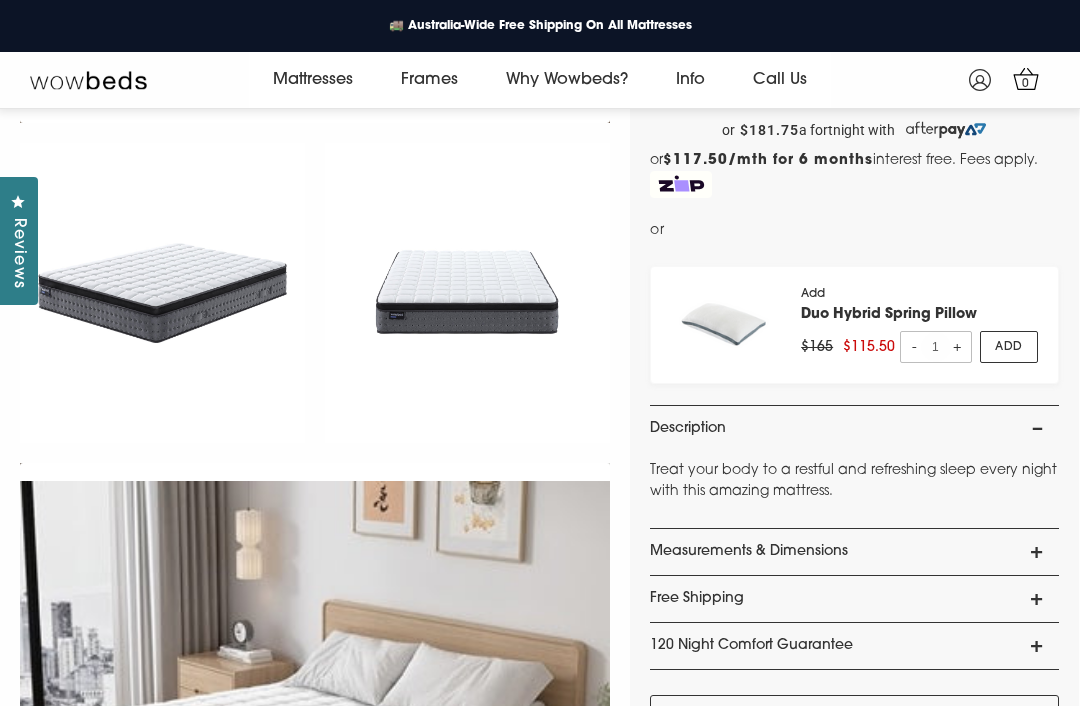 click on "Measurements & Dimensions" at bounding box center [854, 552] 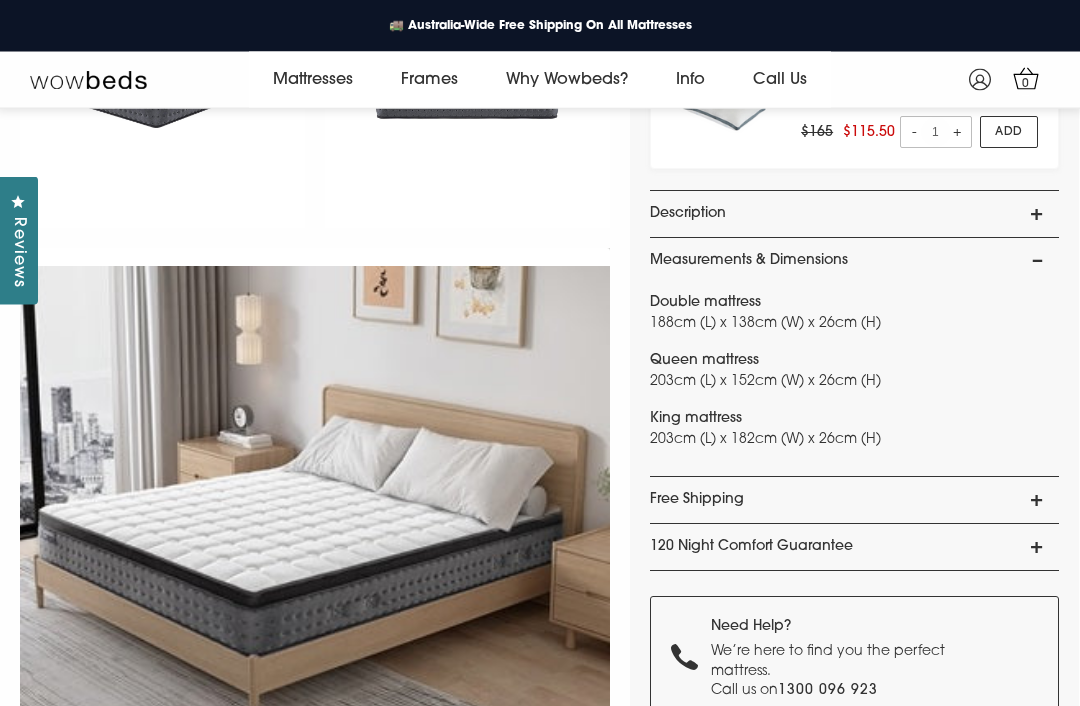 scroll, scrollTop: 783, scrollLeft: 0, axis: vertical 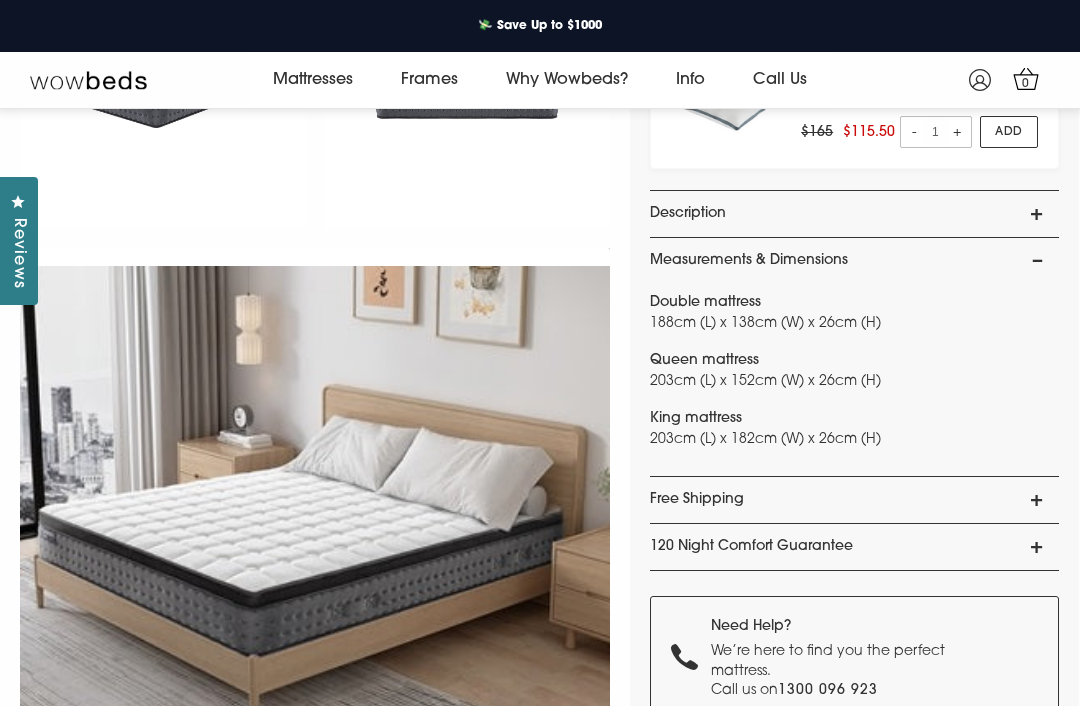 click on "120 Night Comfort Guarantee" at bounding box center [854, 547] 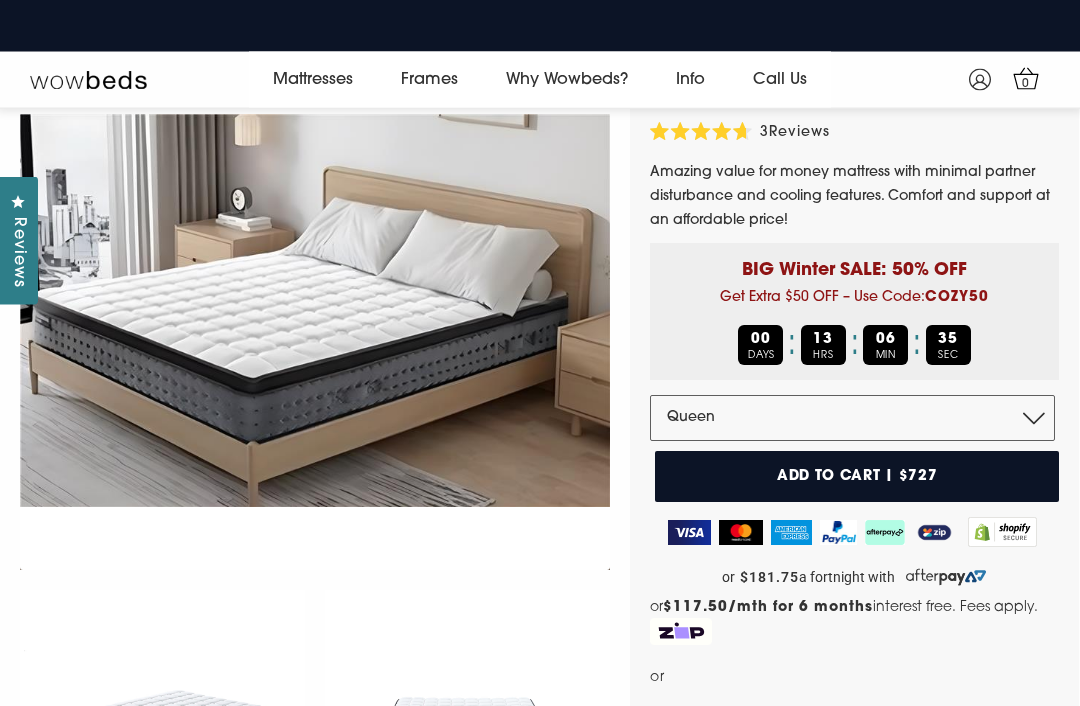 scroll, scrollTop: 121, scrollLeft: 0, axis: vertical 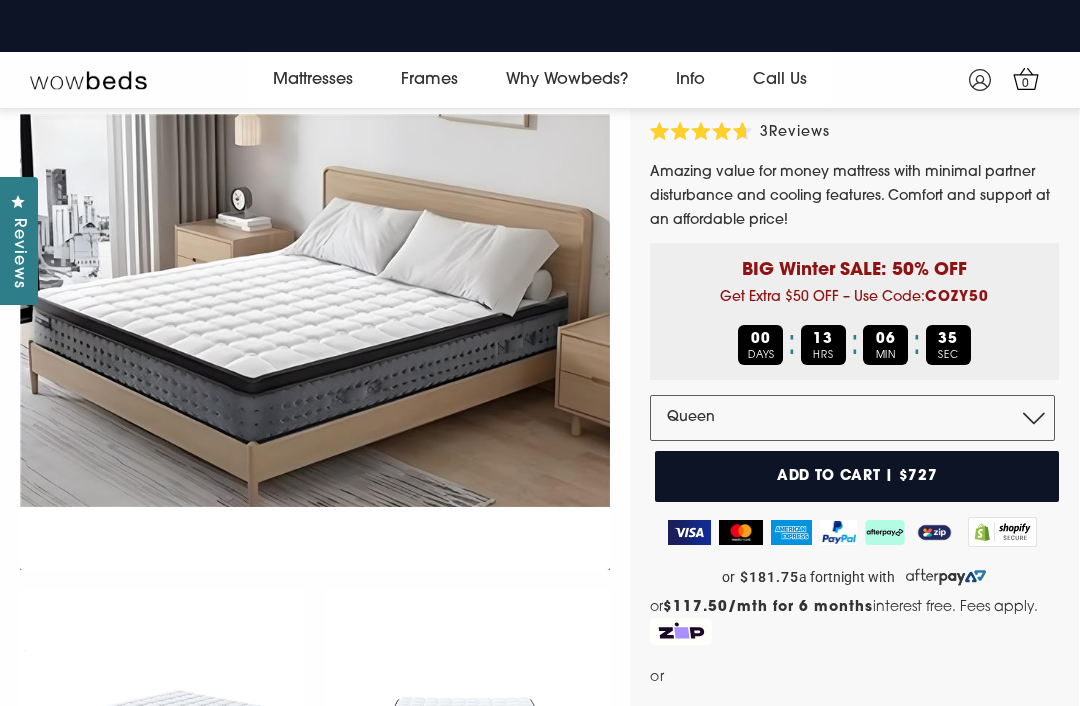 click on "Add to cart | $727" at bounding box center (857, 476) 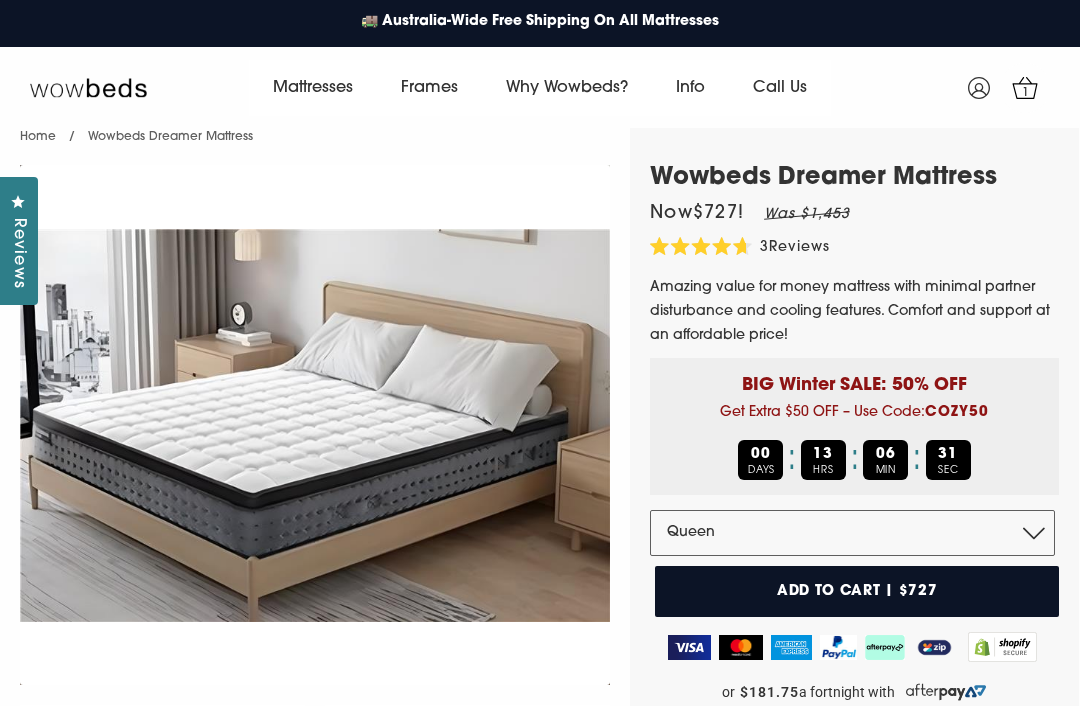 scroll, scrollTop: 0, scrollLeft: 0, axis: both 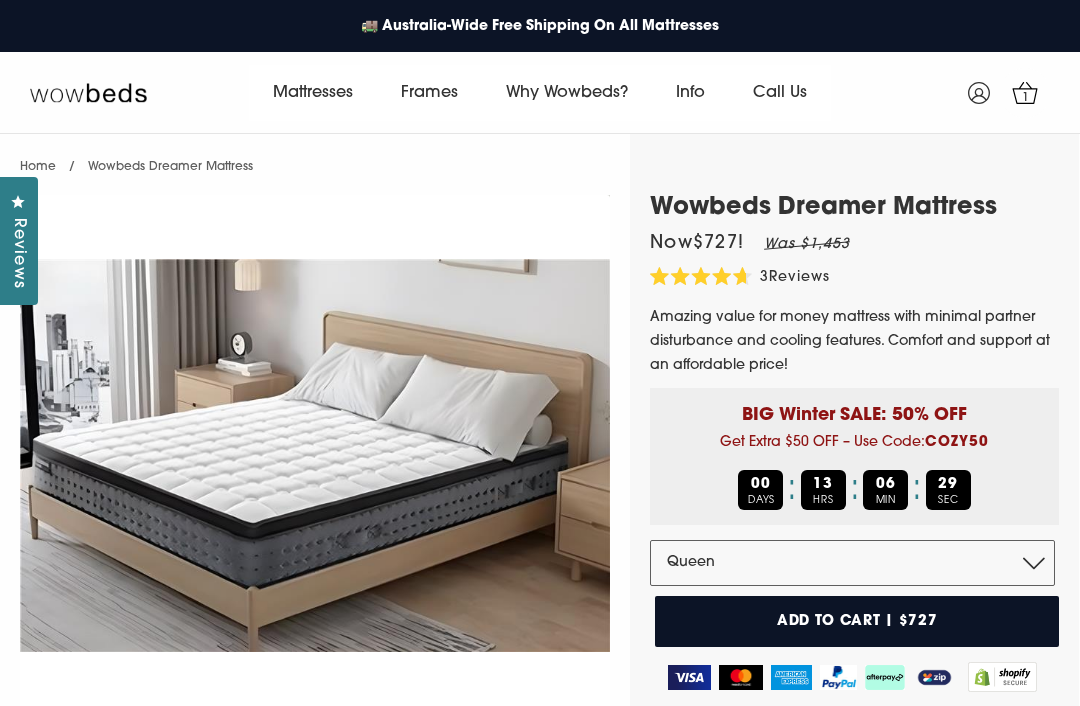 click on "1" at bounding box center [1026, 98] 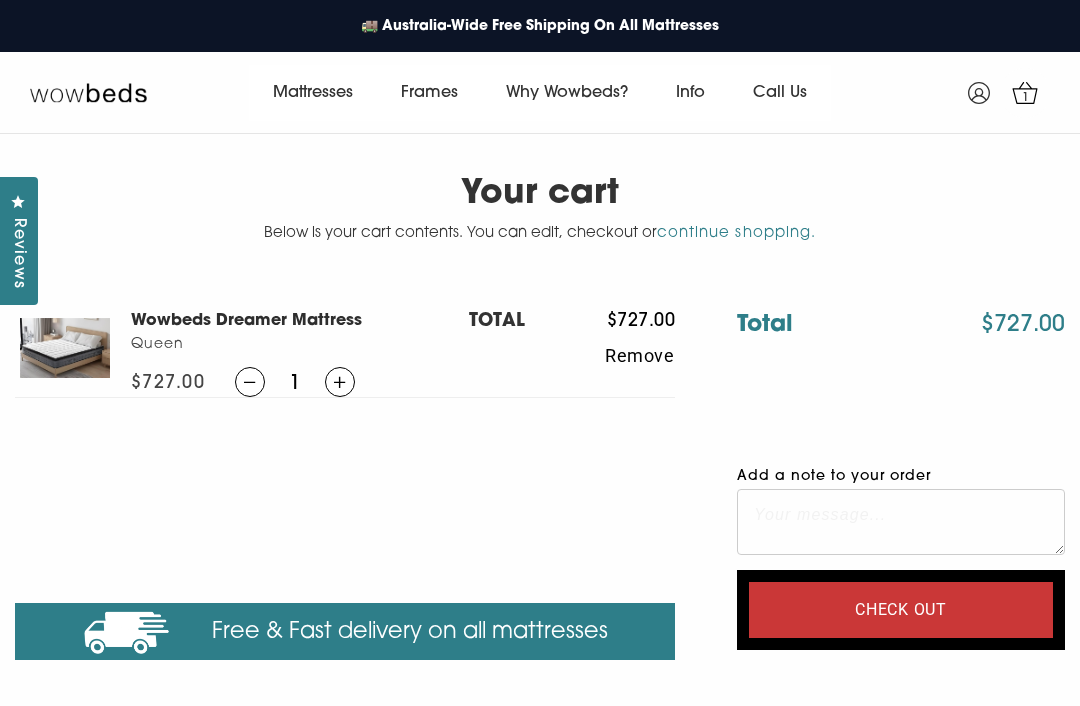 scroll, scrollTop: 0, scrollLeft: 0, axis: both 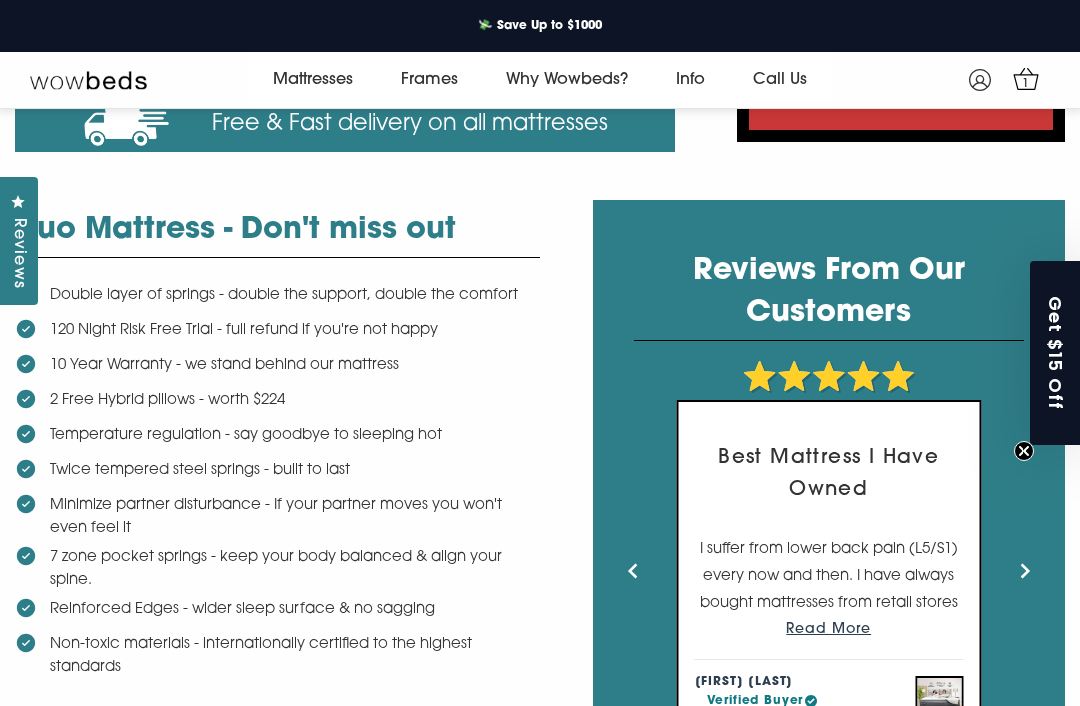 click on "Read More" at bounding box center (828, 629) 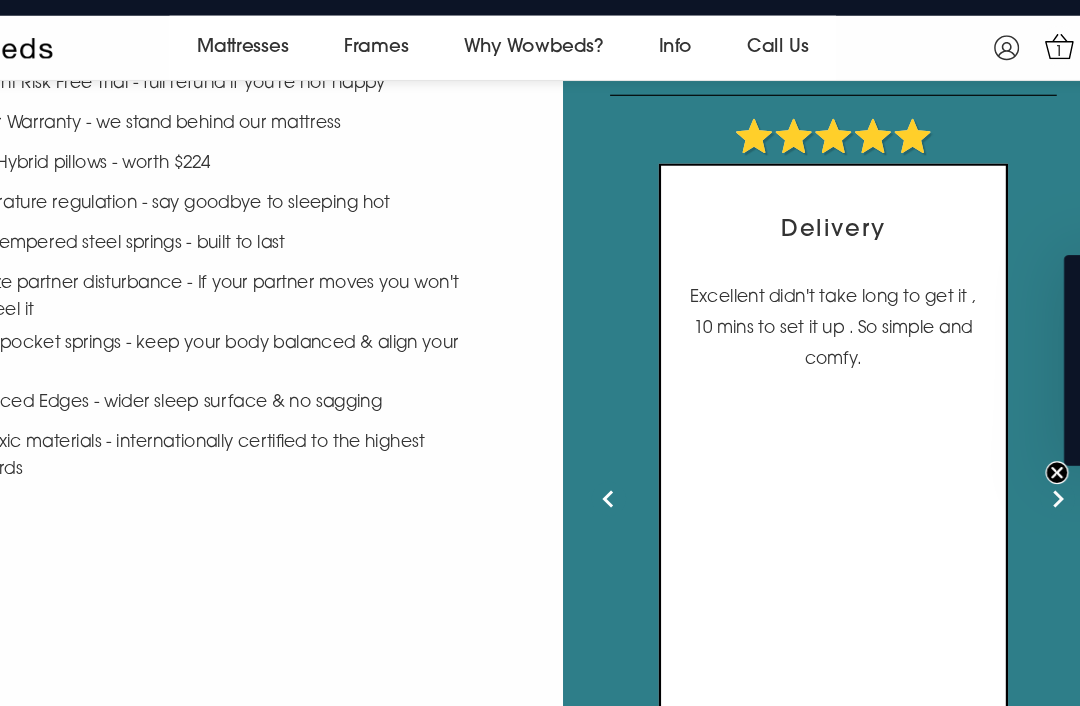 scroll, scrollTop: 704, scrollLeft: 0, axis: vertical 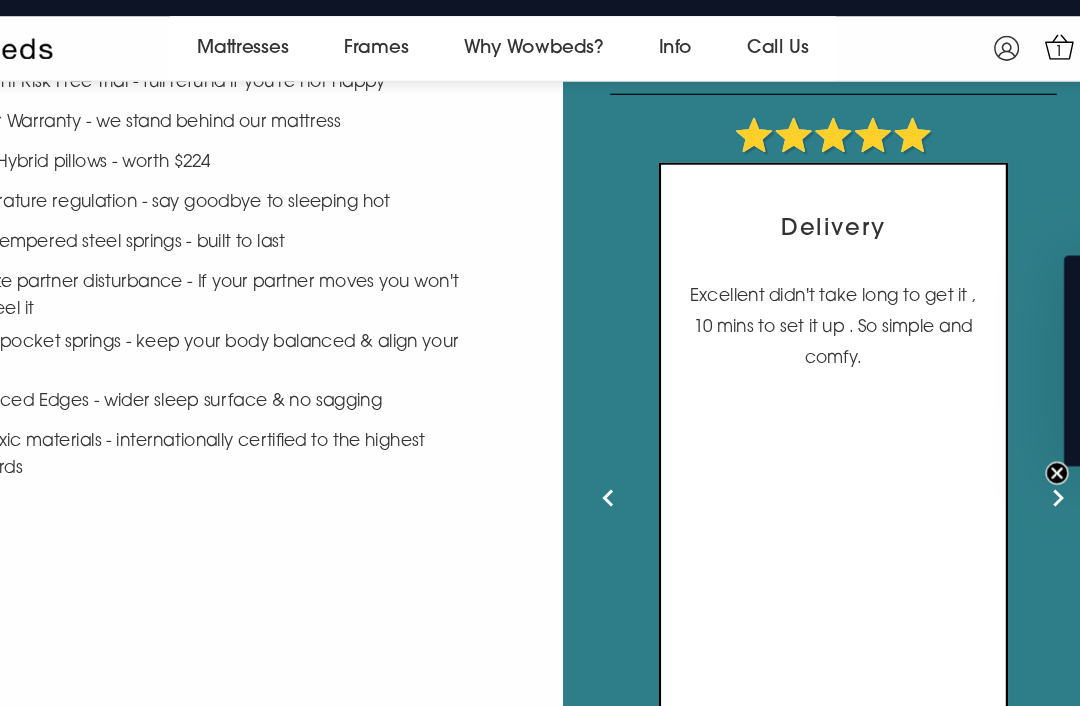 click at bounding box center (633, 473) 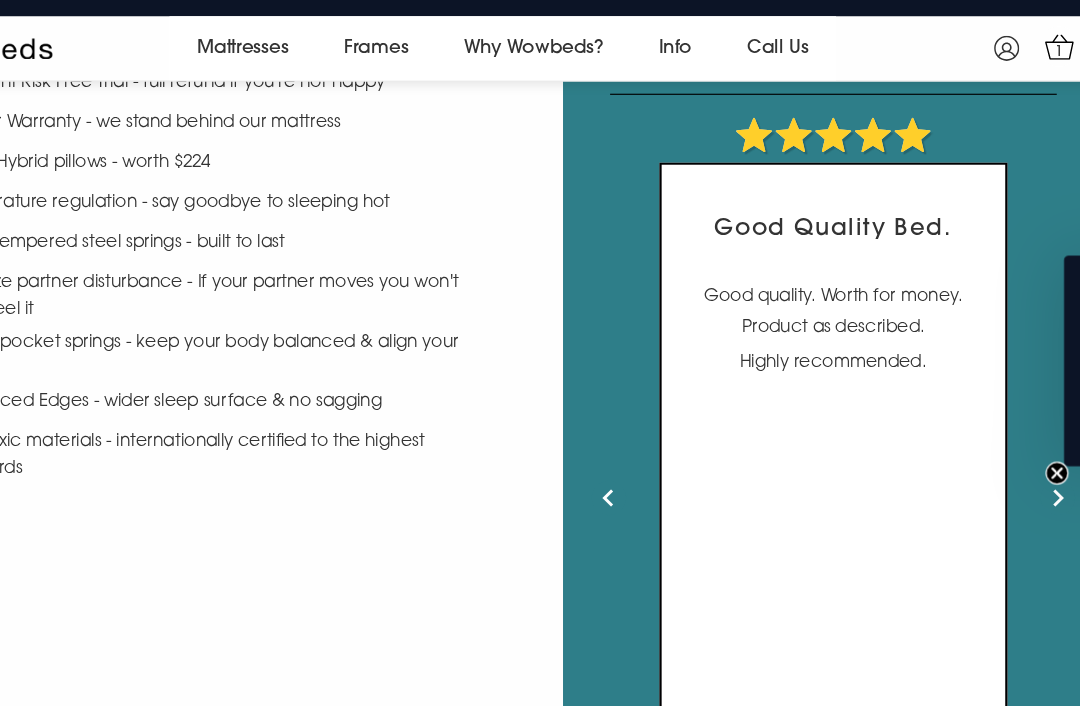 click at bounding box center [633, 473] 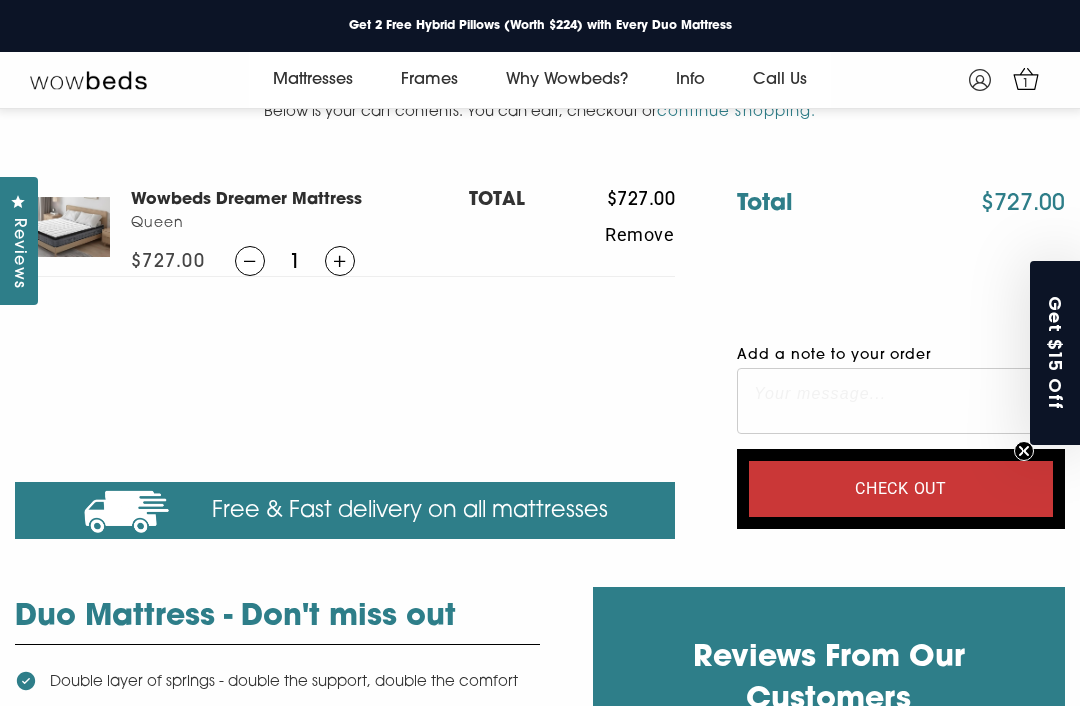 scroll, scrollTop: 96, scrollLeft: 0, axis: vertical 